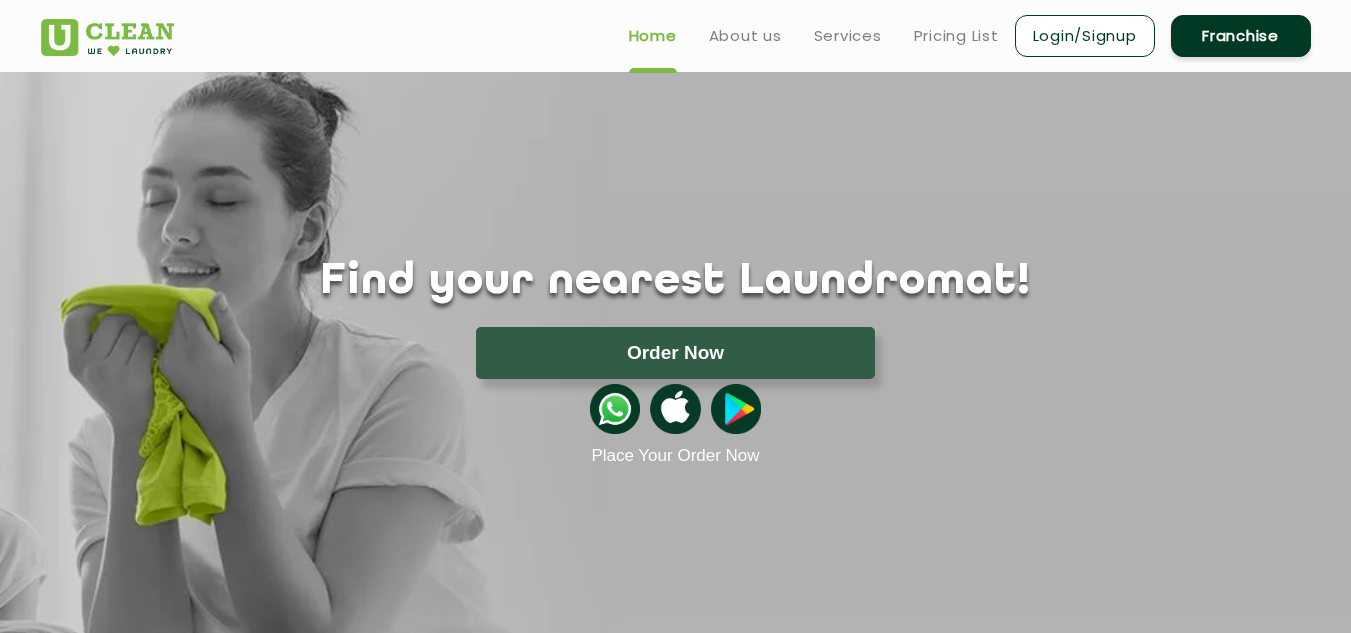 scroll, scrollTop: 0, scrollLeft: 0, axis: both 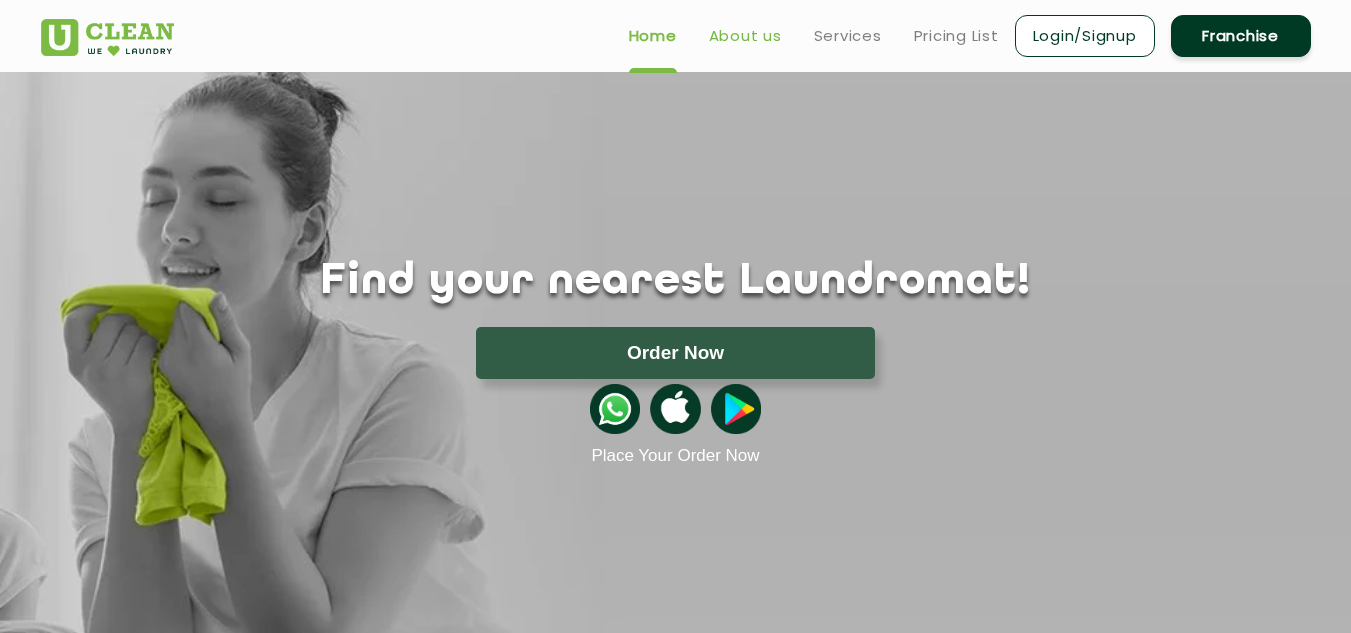 click on "About us" at bounding box center [745, 36] 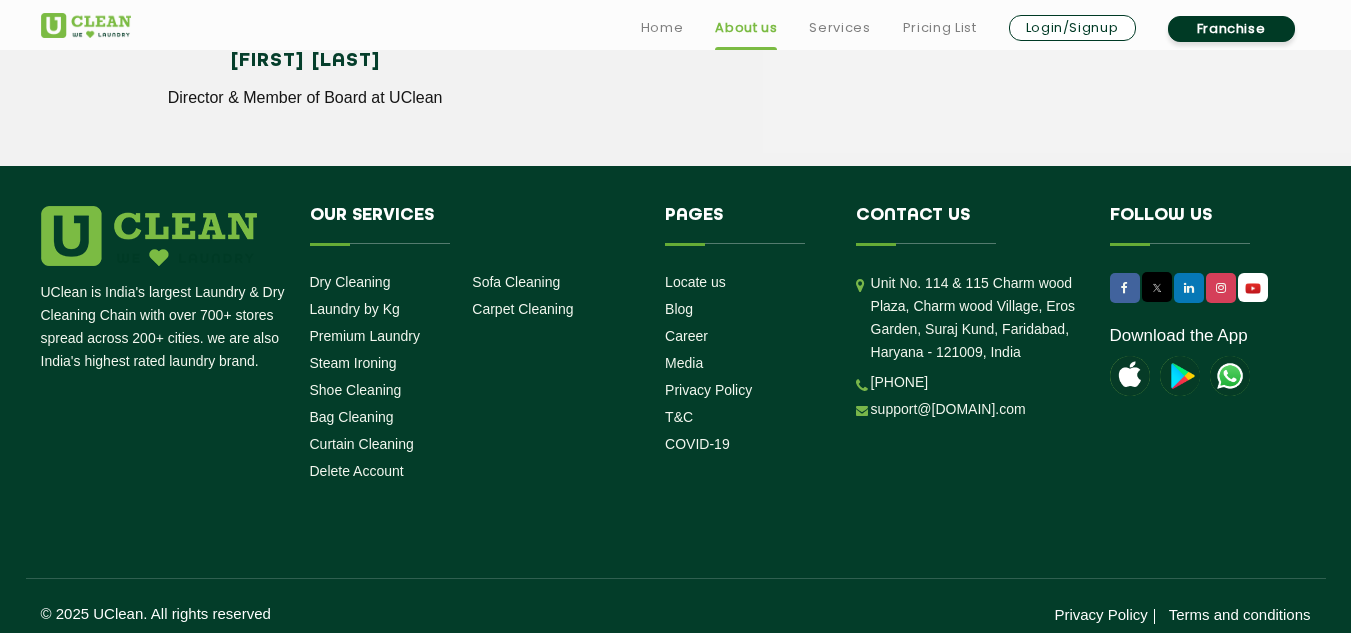 scroll, scrollTop: 2897, scrollLeft: 0, axis: vertical 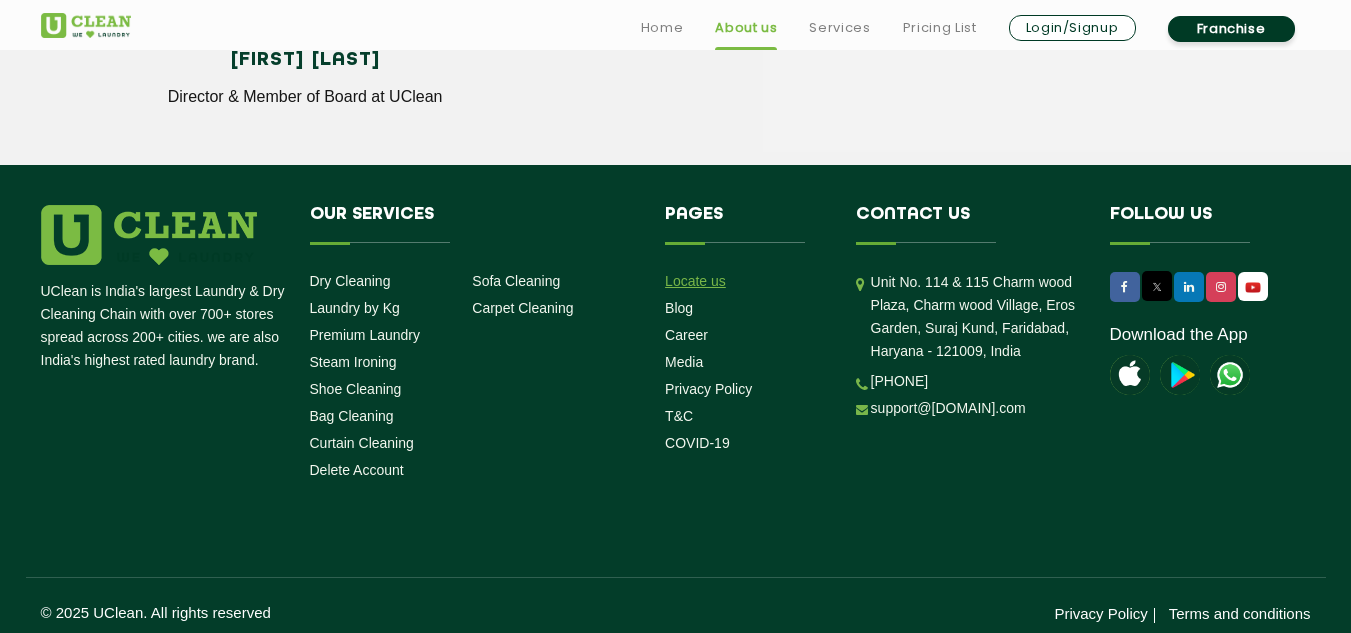 click on "Locate us" at bounding box center [695, 281] 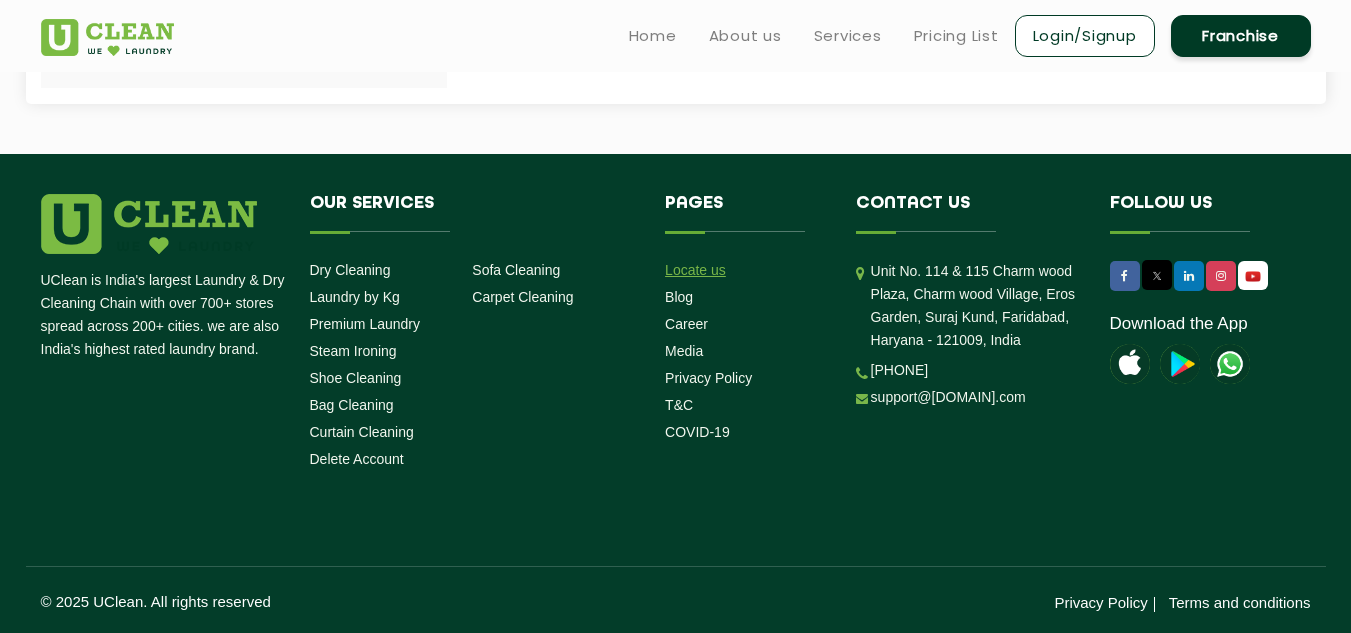 scroll, scrollTop: 0, scrollLeft: 0, axis: both 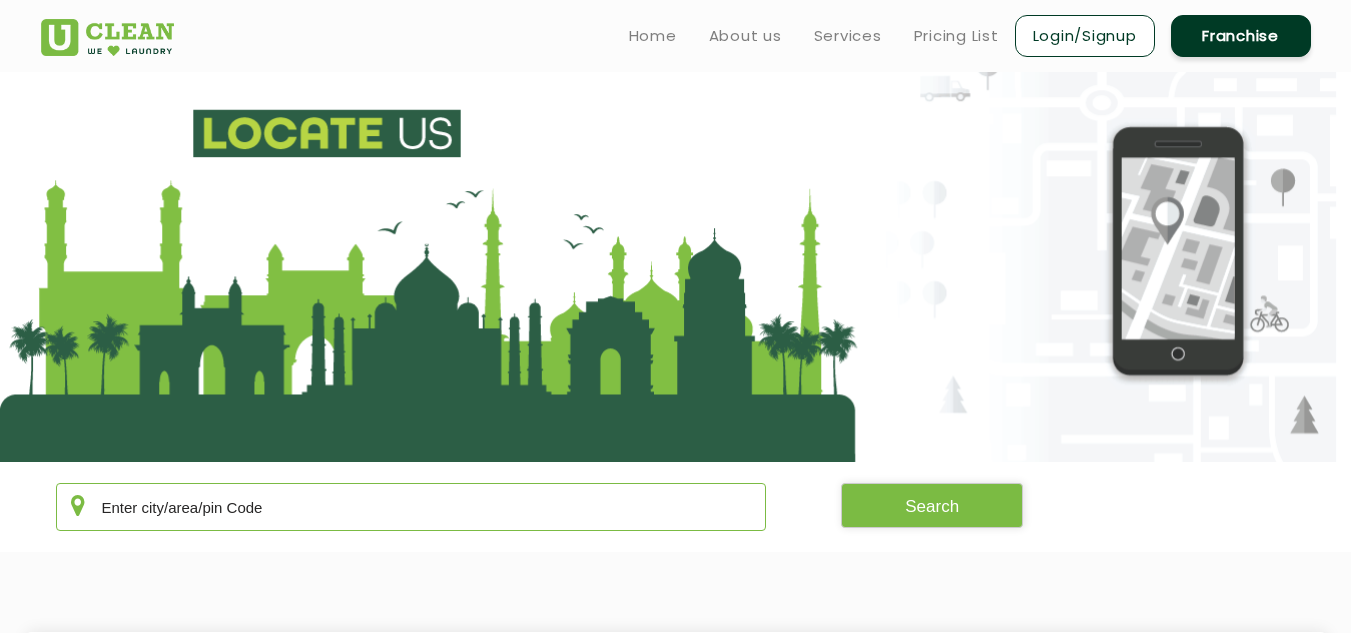 click 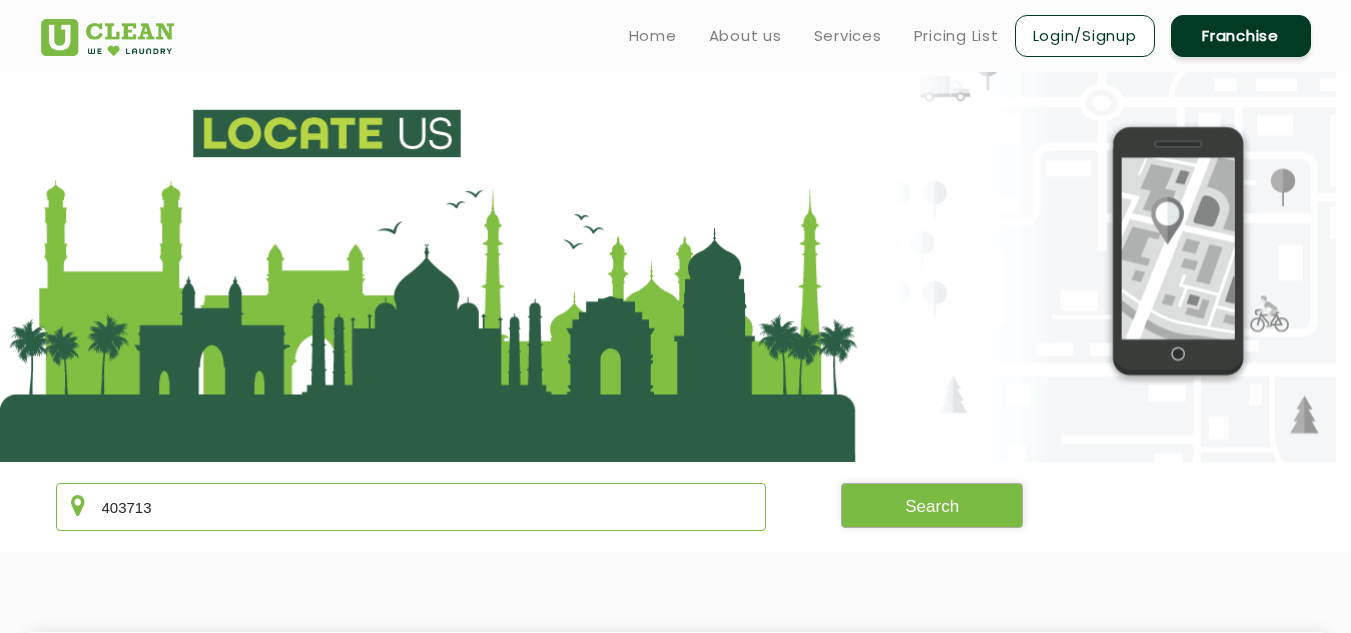 type on "403713" 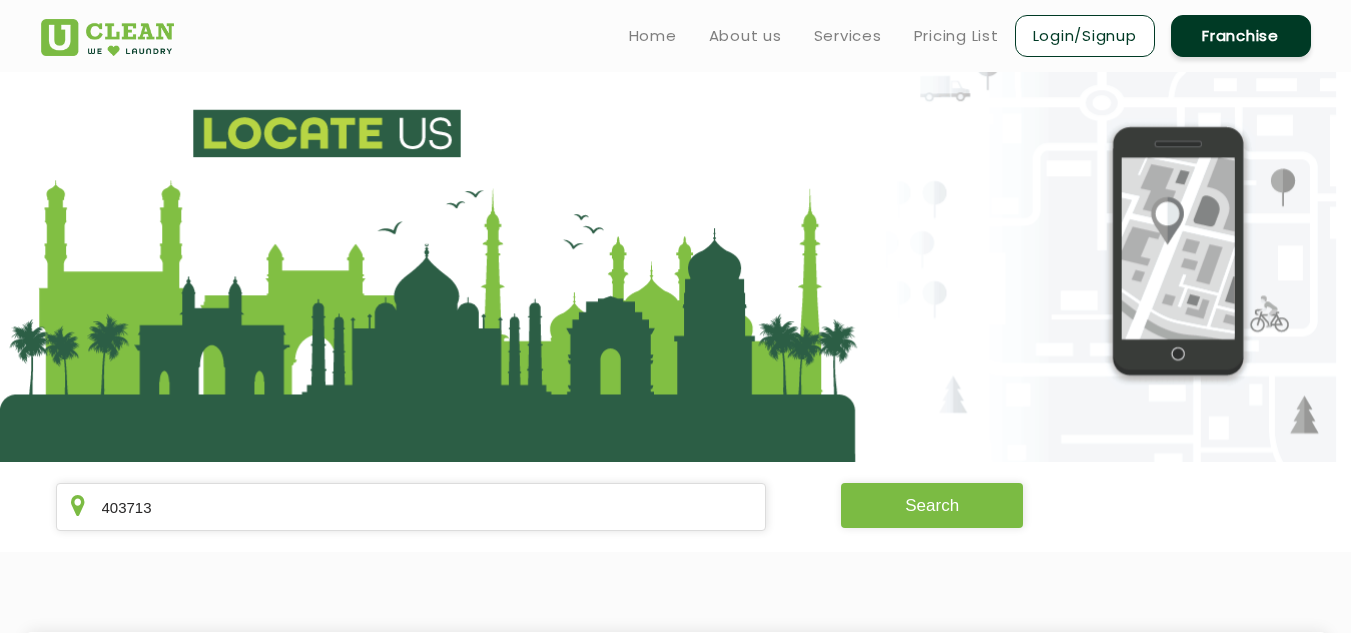 type 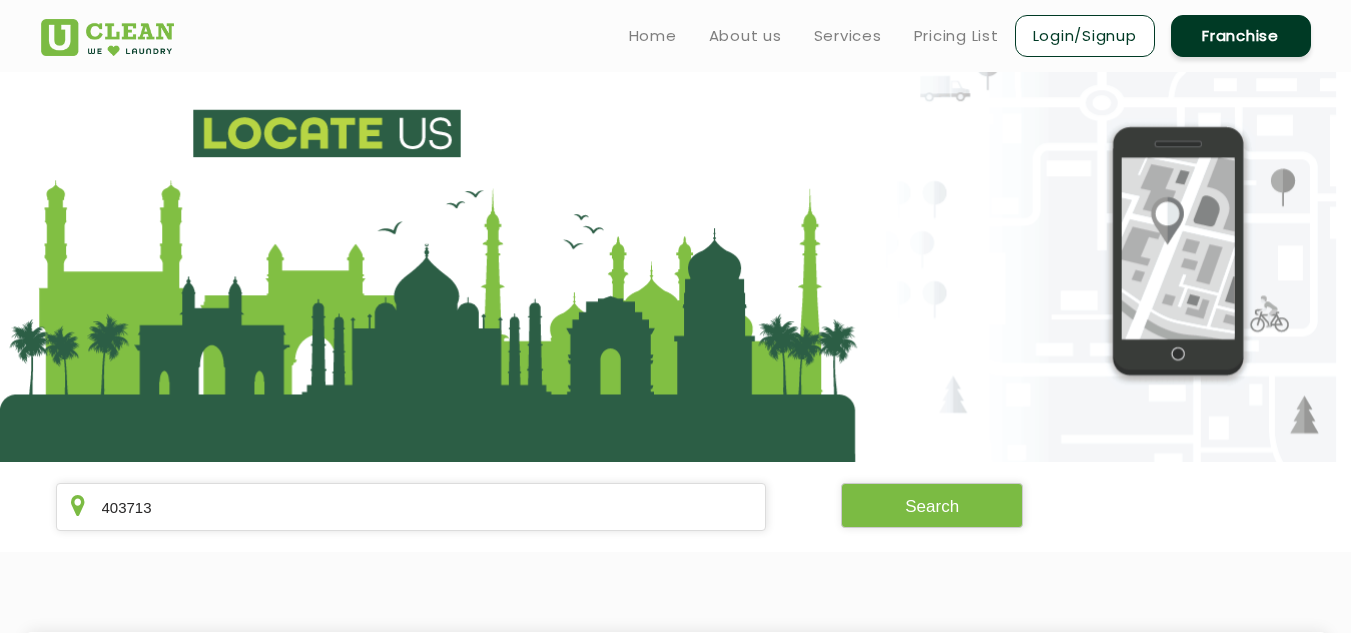 click 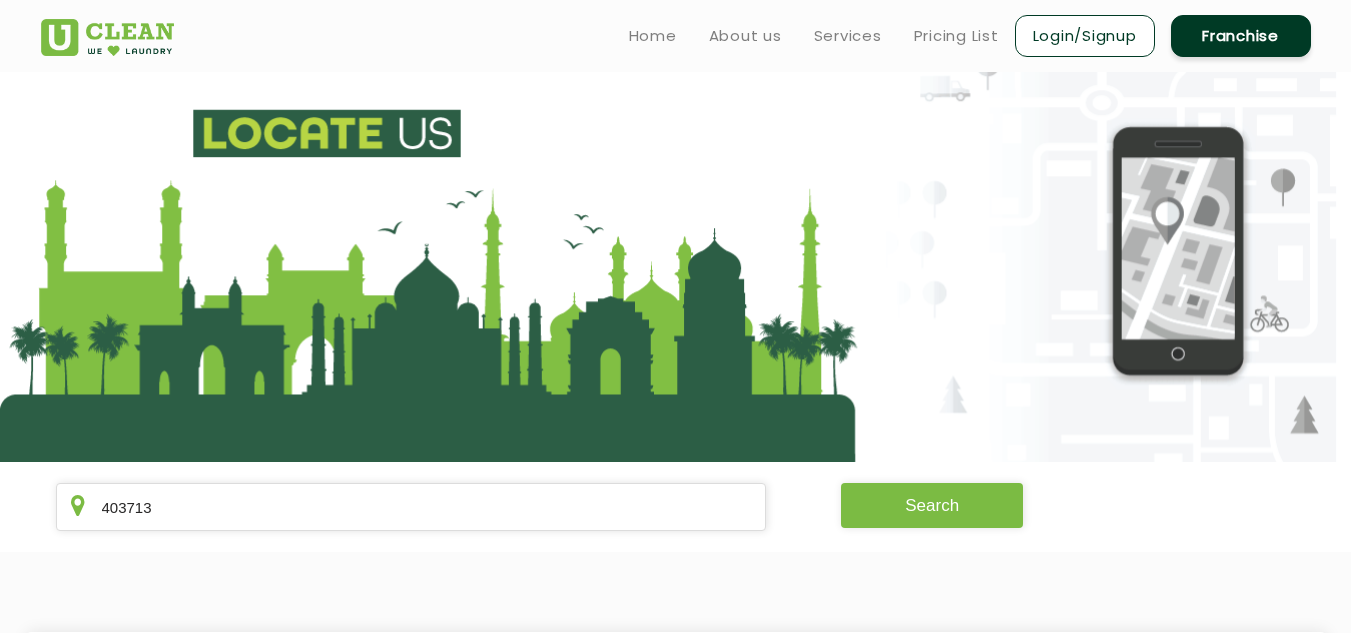 click on "Search" 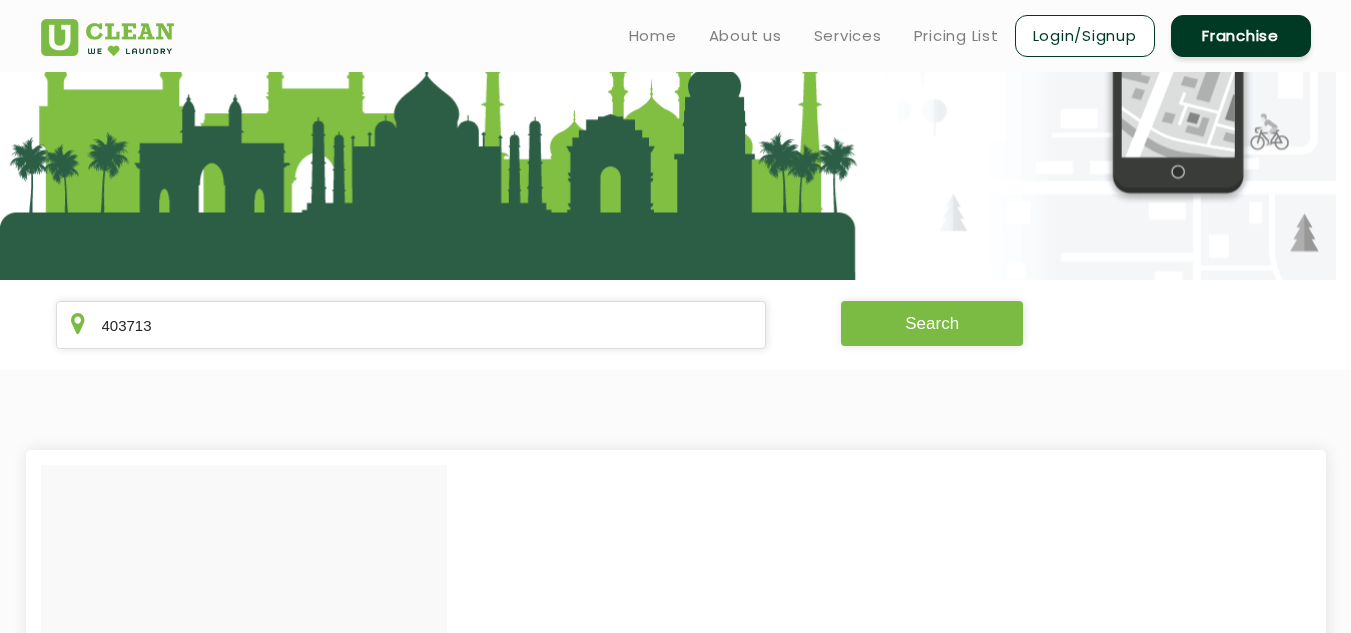 scroll, scrollTop: 178, scrollLeft: 0, axis: vertical 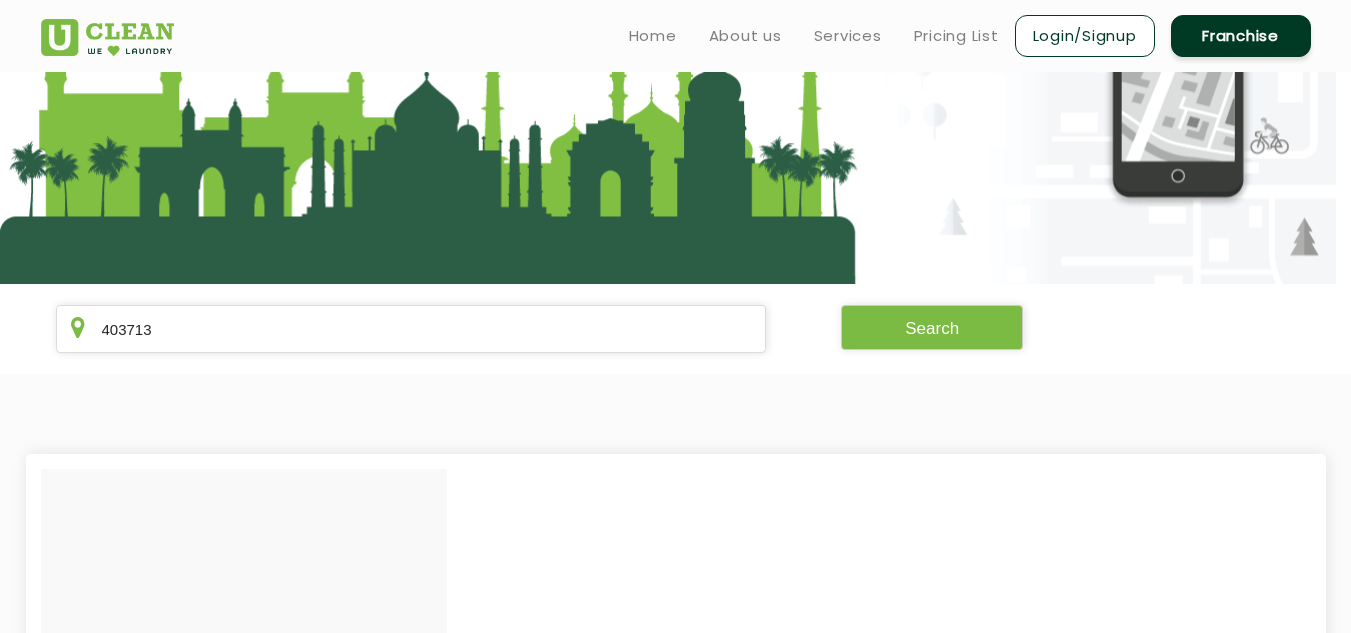 click 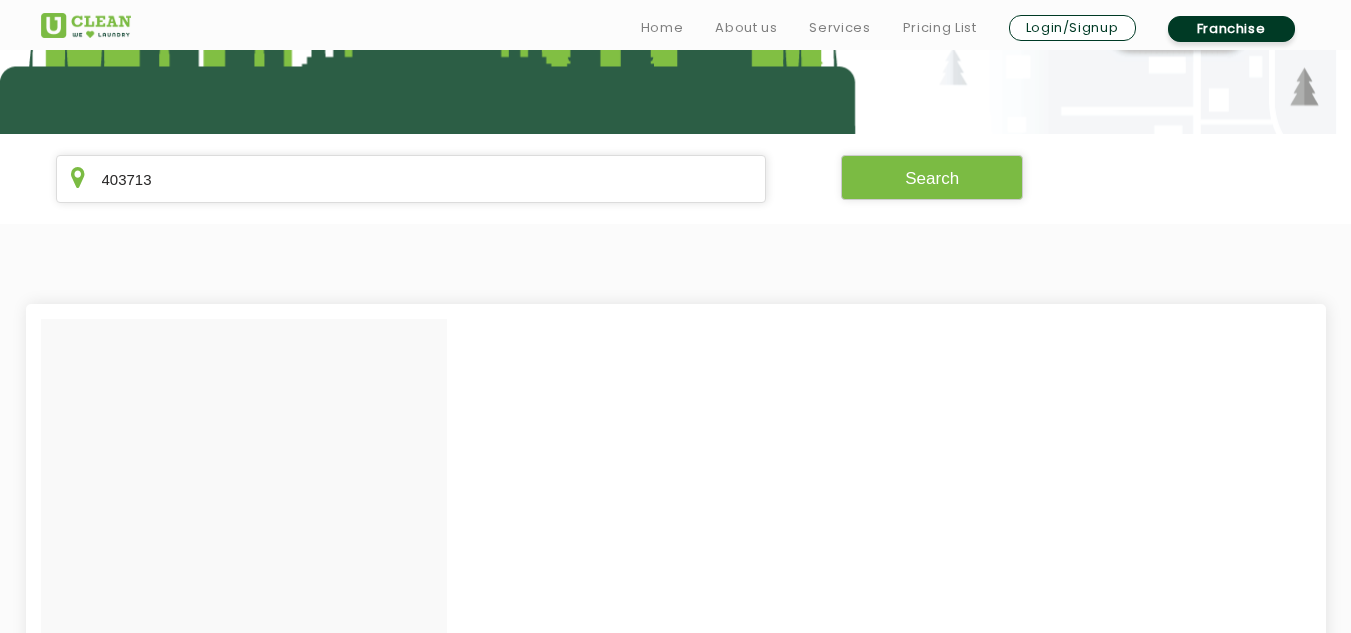scroll, scrollTop: 0, scrollLeft: 0, axis: both 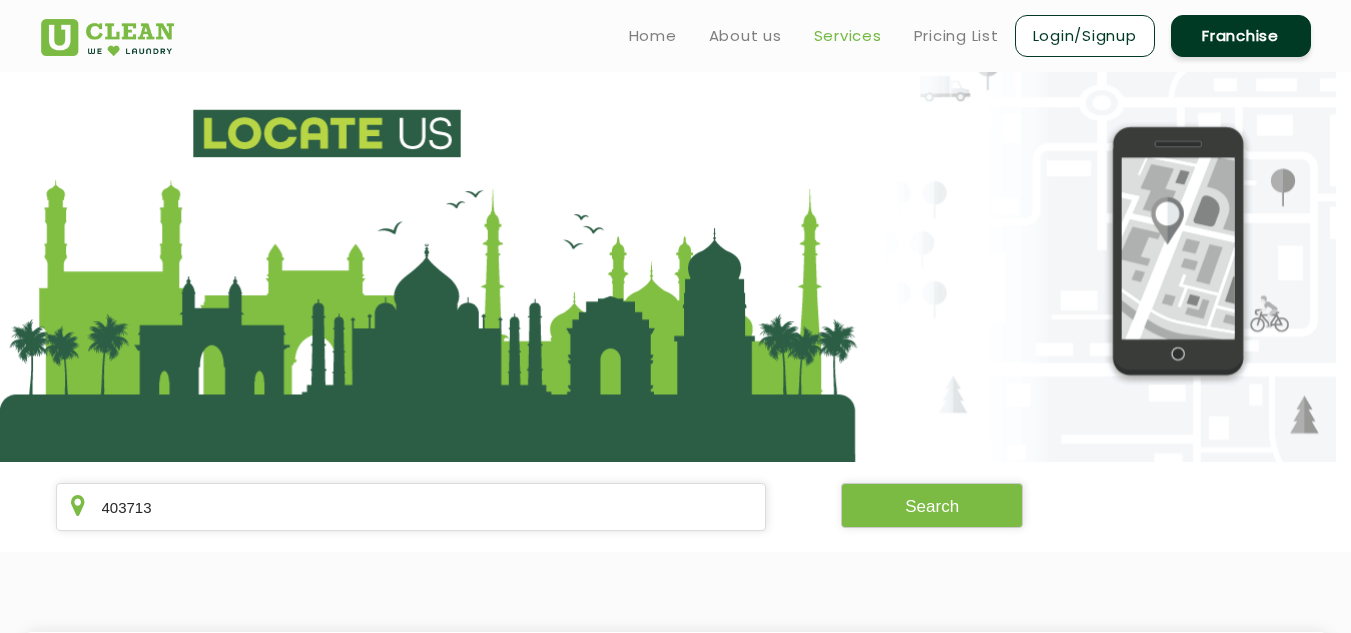 click on "Services" at bounding box center [848, 36] 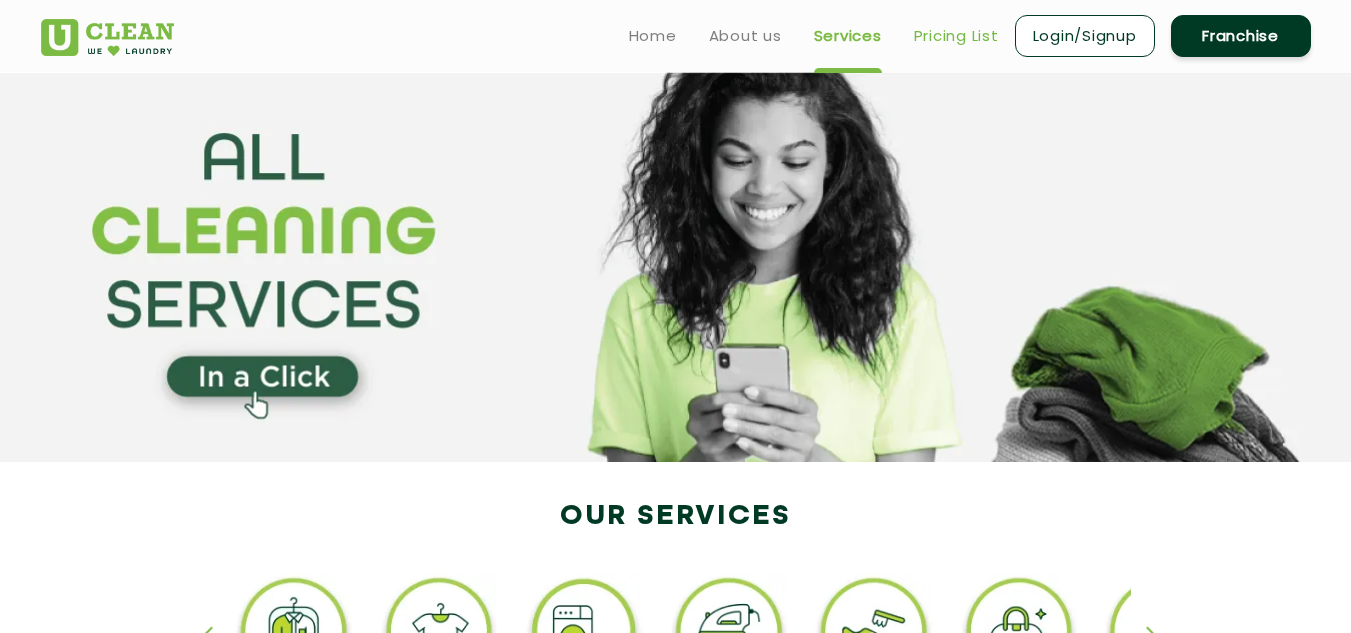 click on "Pricing List" at bounding box center (956, 36) 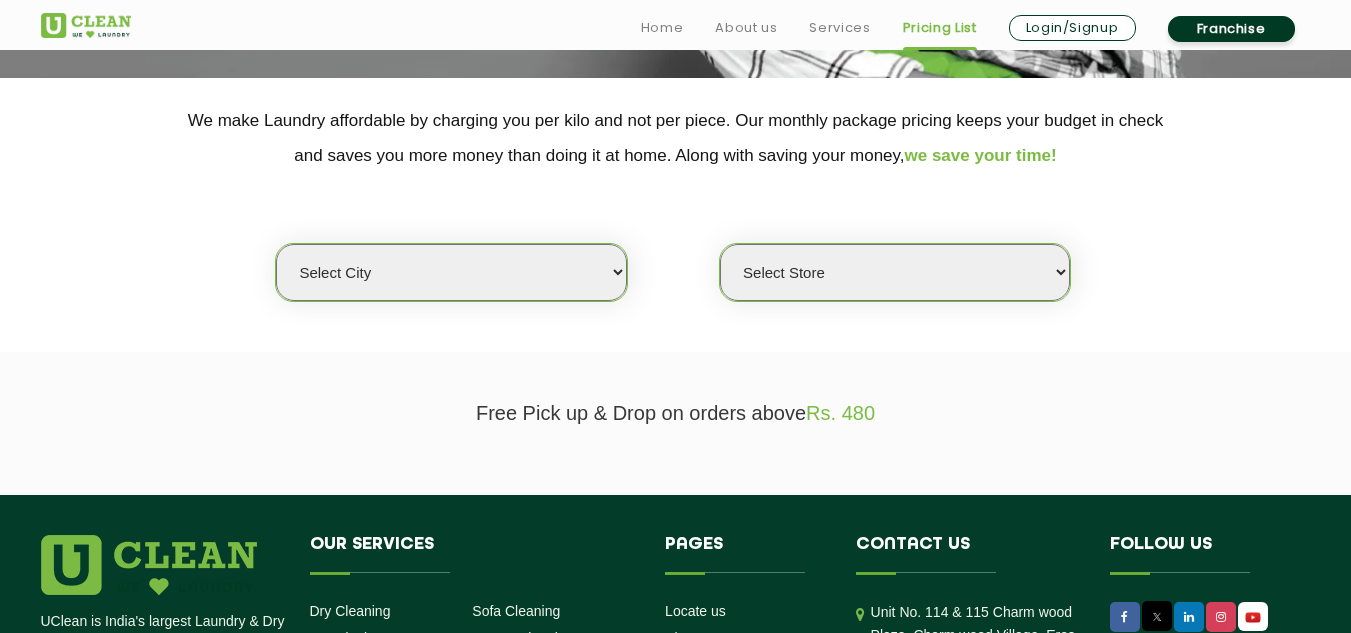 scroll, scrollTop: 385, scrollLeft: 0, axis: vertical 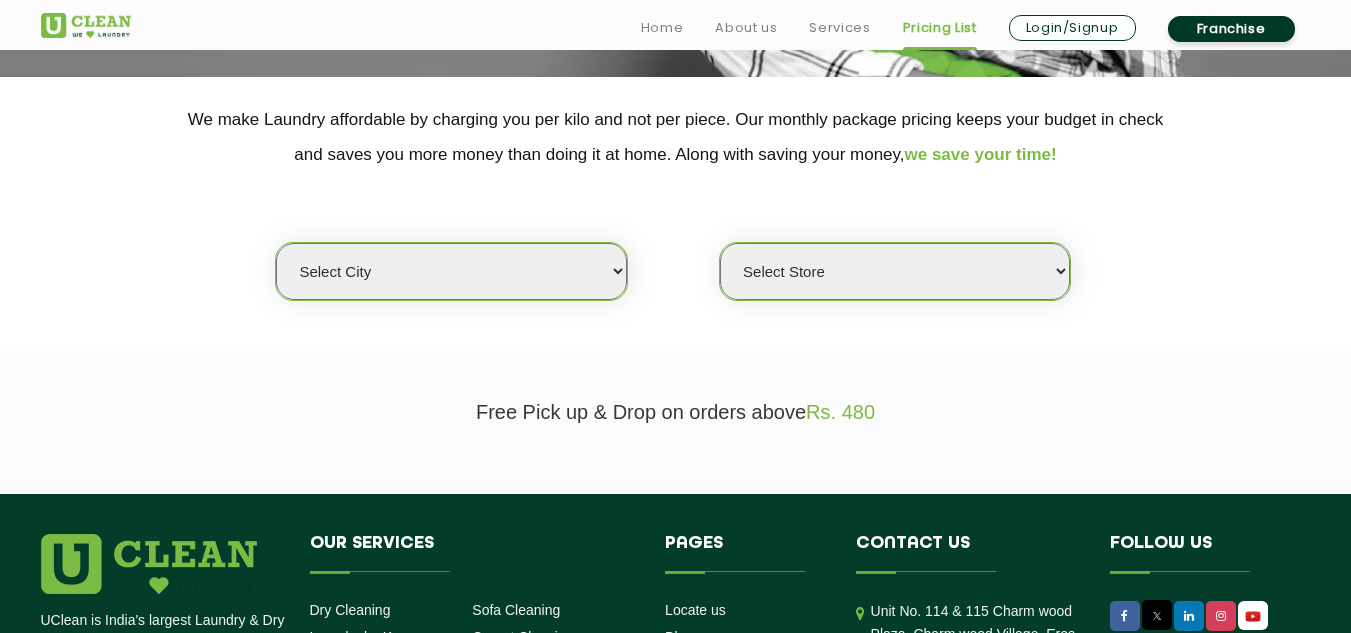 click on "Select city" at bounding box center (451, 271) 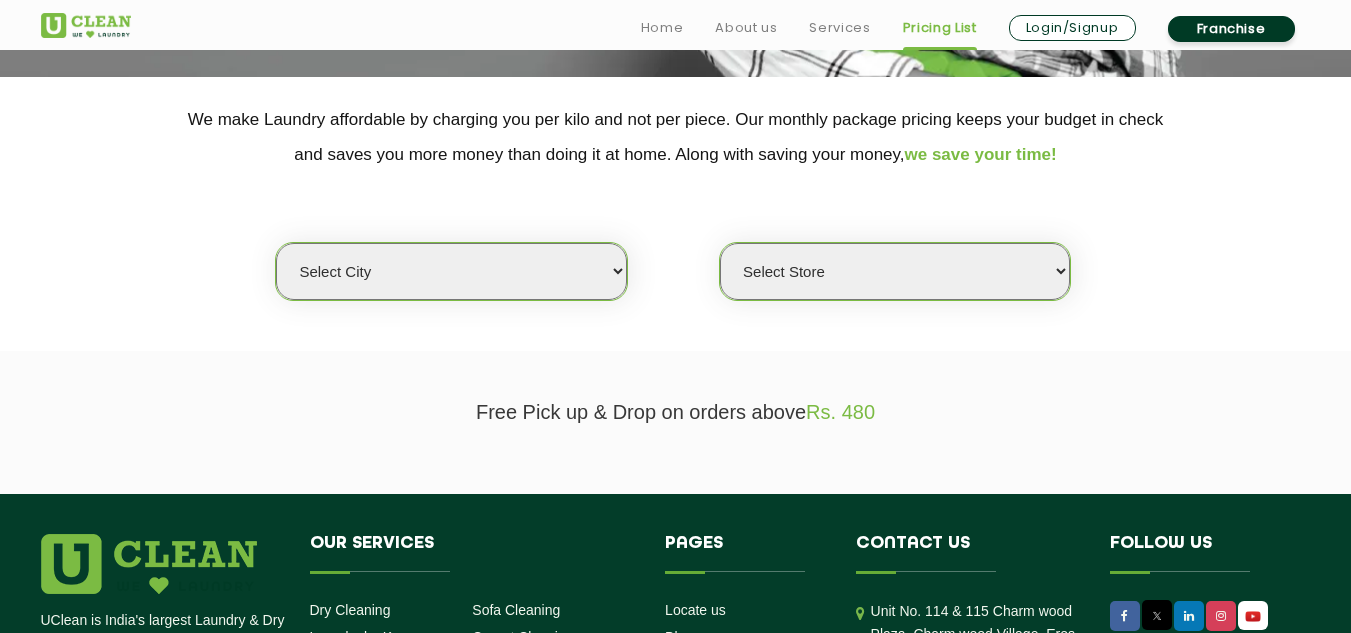 click on "Select Store" at bounding box center [895, 271] 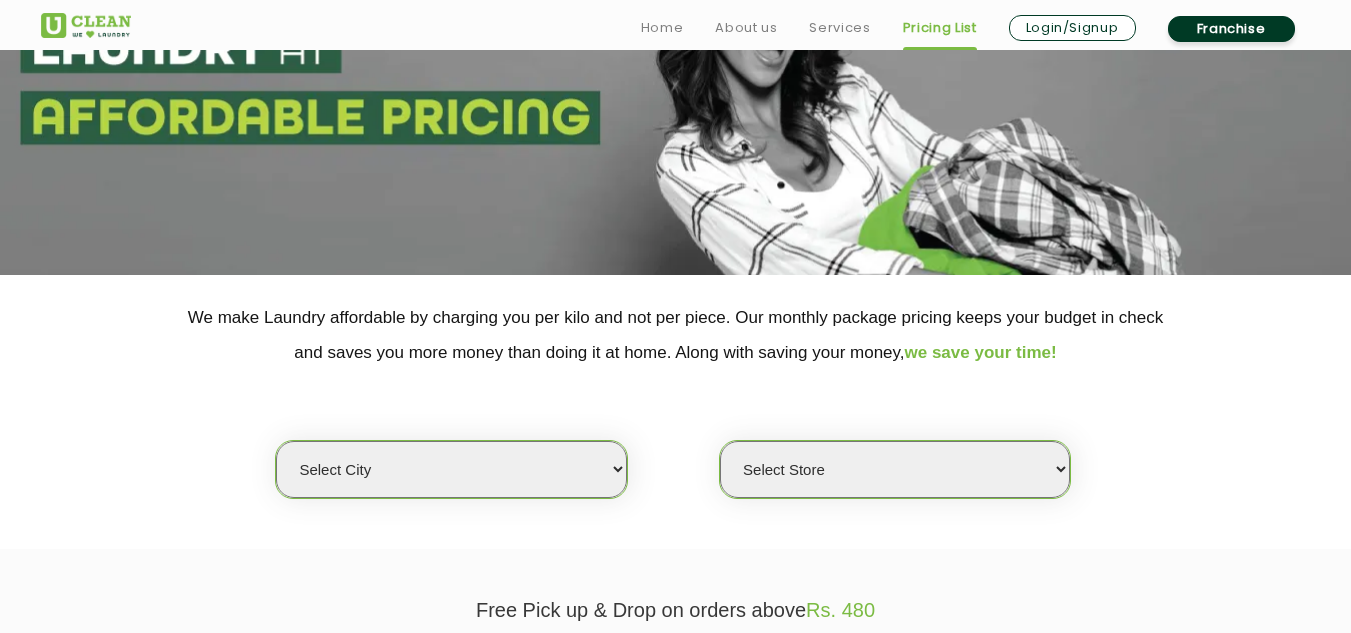 scroll, scrollTop: 192, scrollLeft: 0, axis: vertical 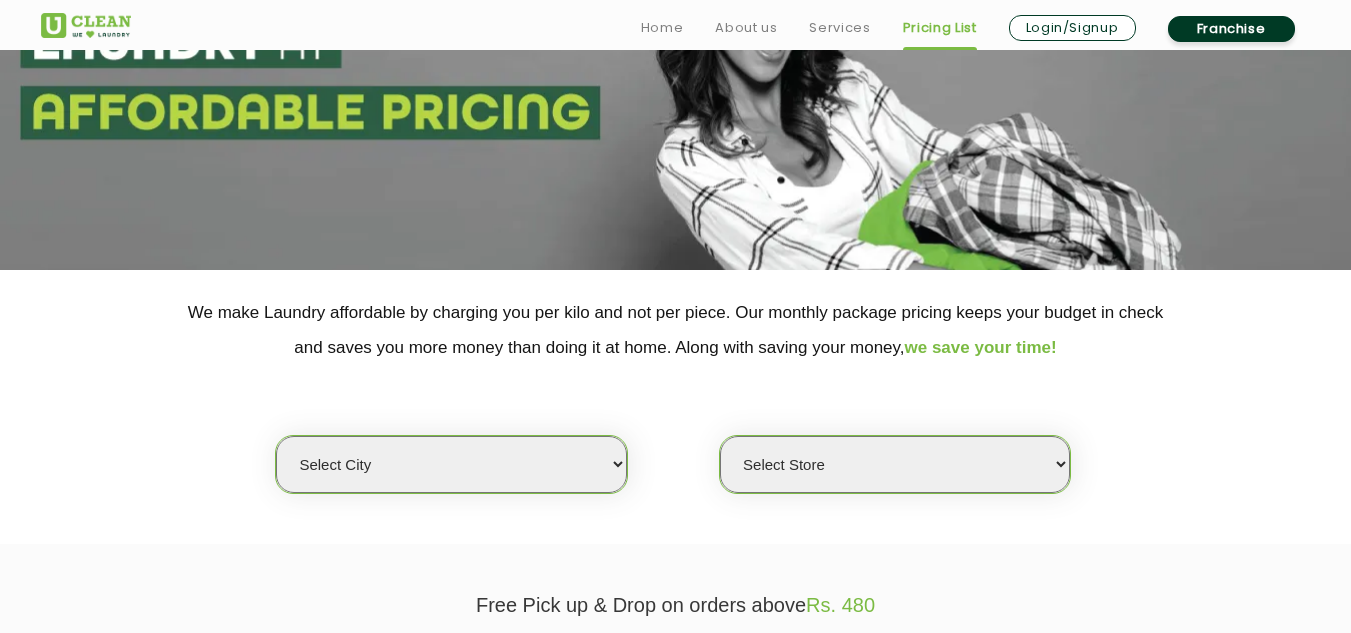 click 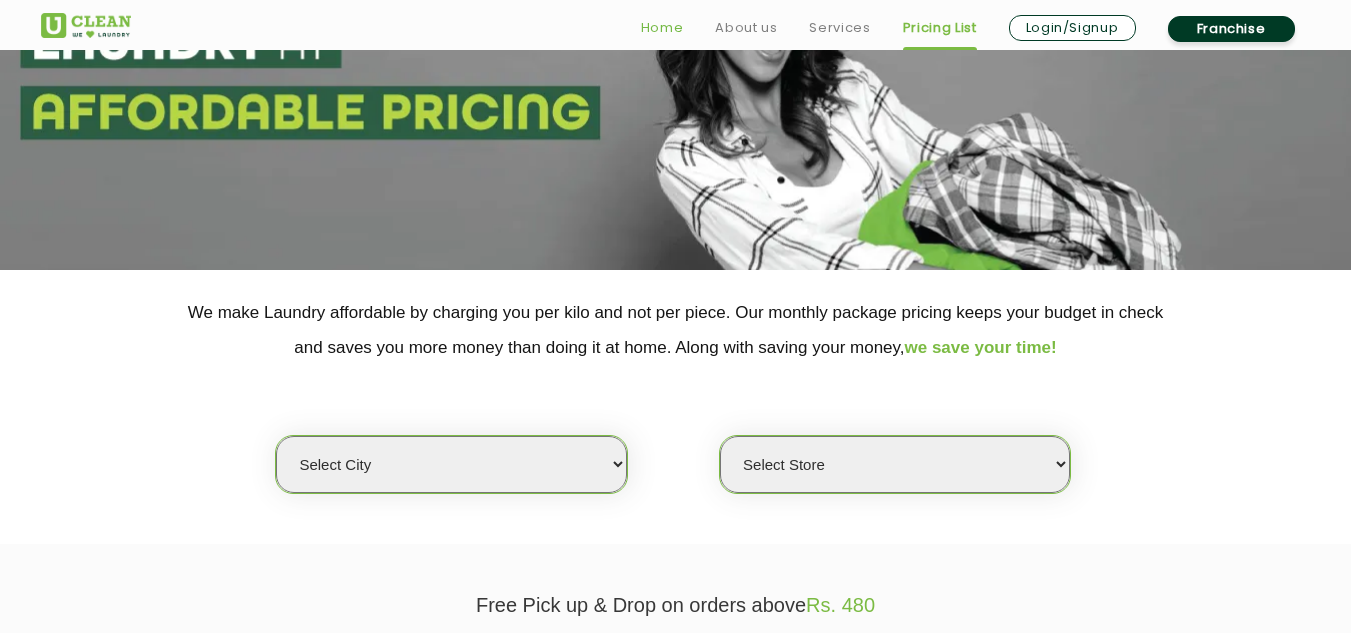 click on "Home" at bounding box center [662, 28] 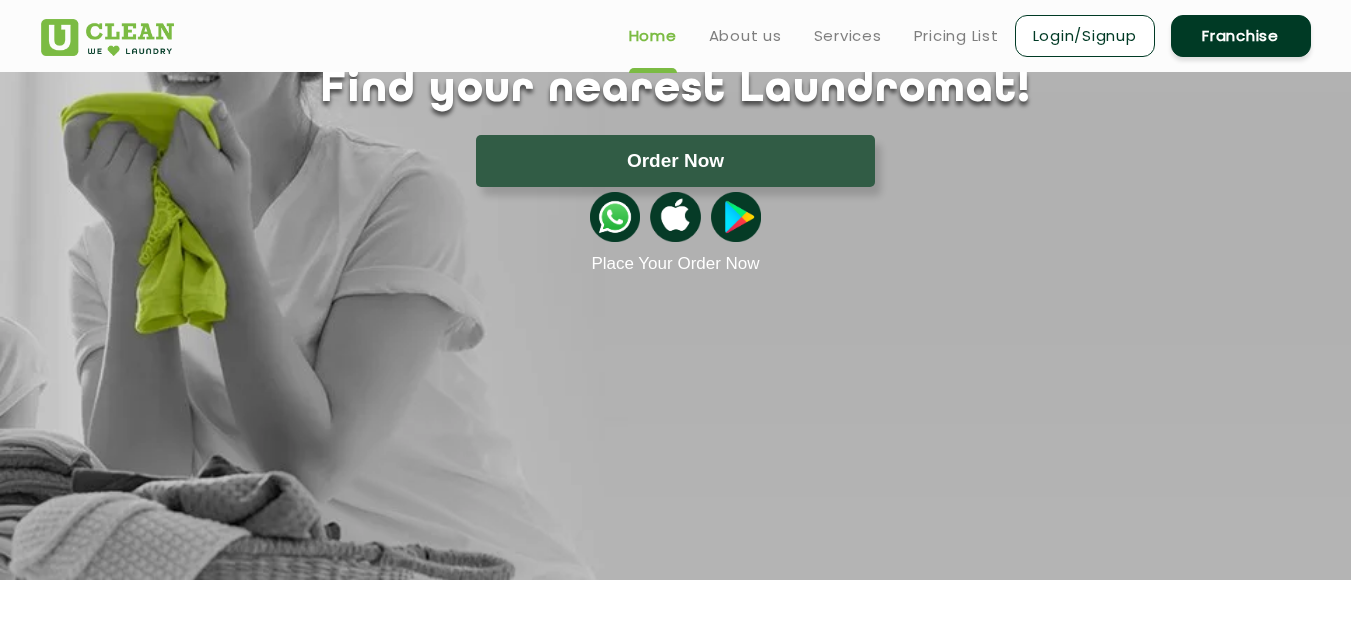 scroll, scrollTop: 0, scrollLeft: 0, axis: both 